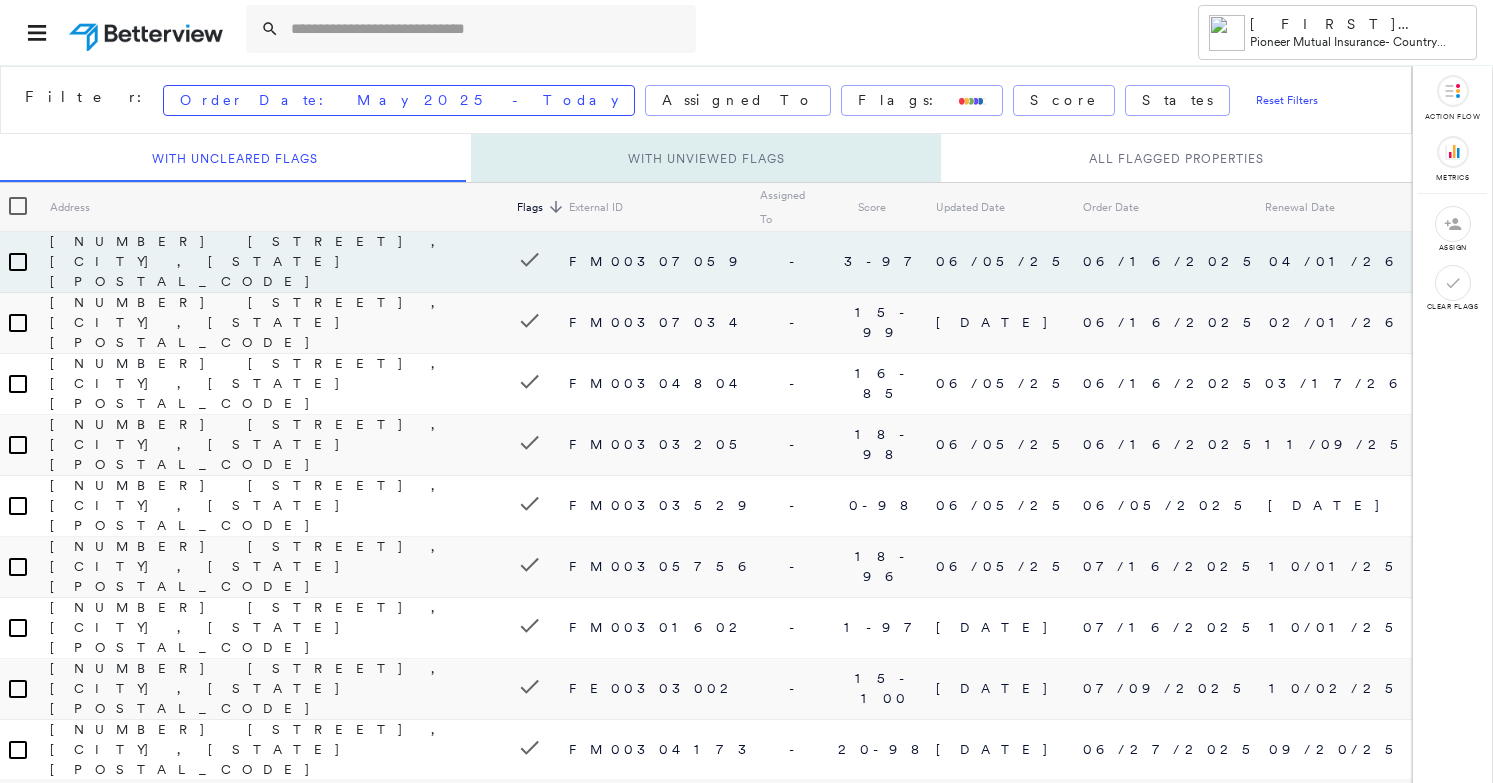 scroll, scrollTop: 0, scrollLeft: 0, axis: both 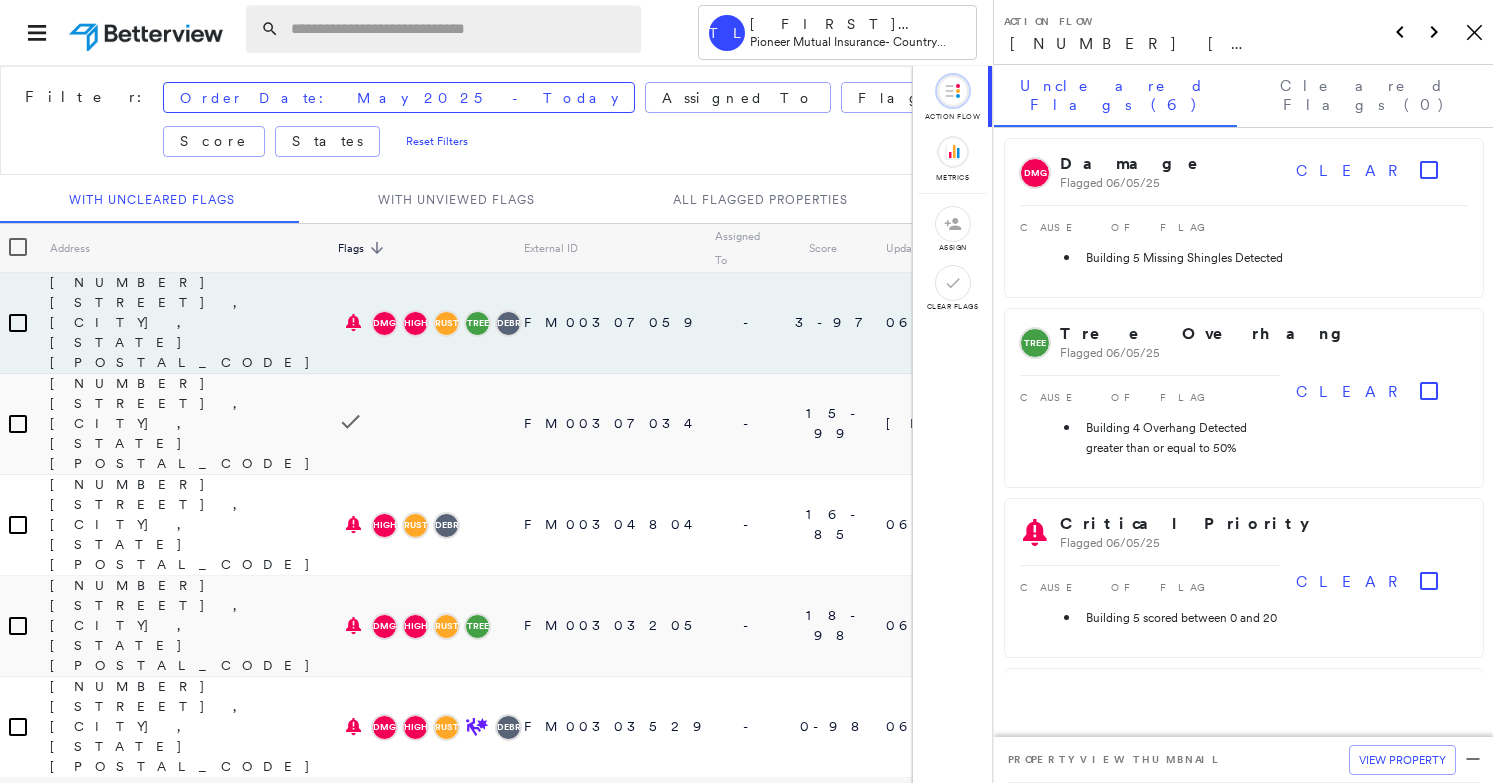 click at bounding box center (460, 29) 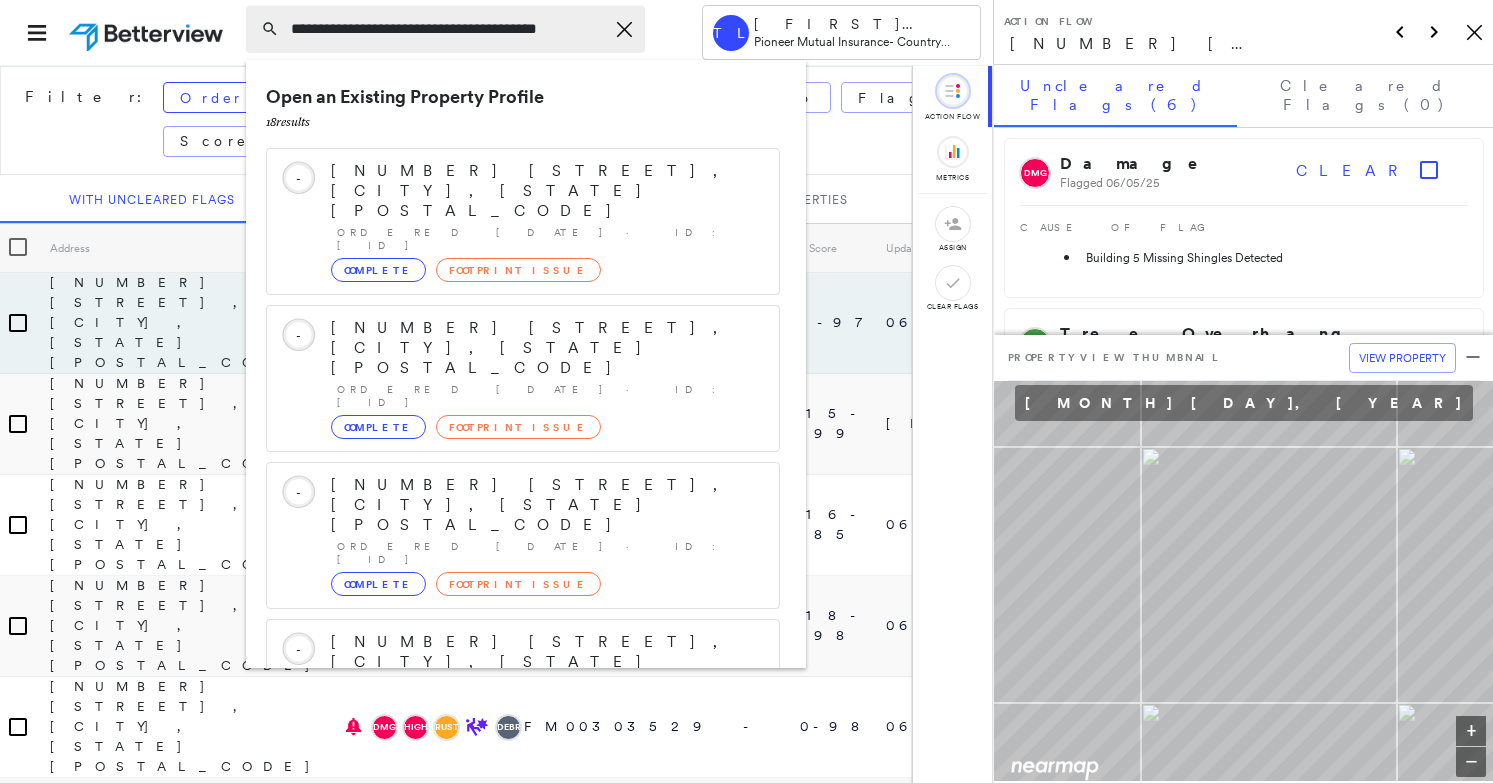 scroll, scrollTop: 0, scrollLeft: 21, axis: horizontal 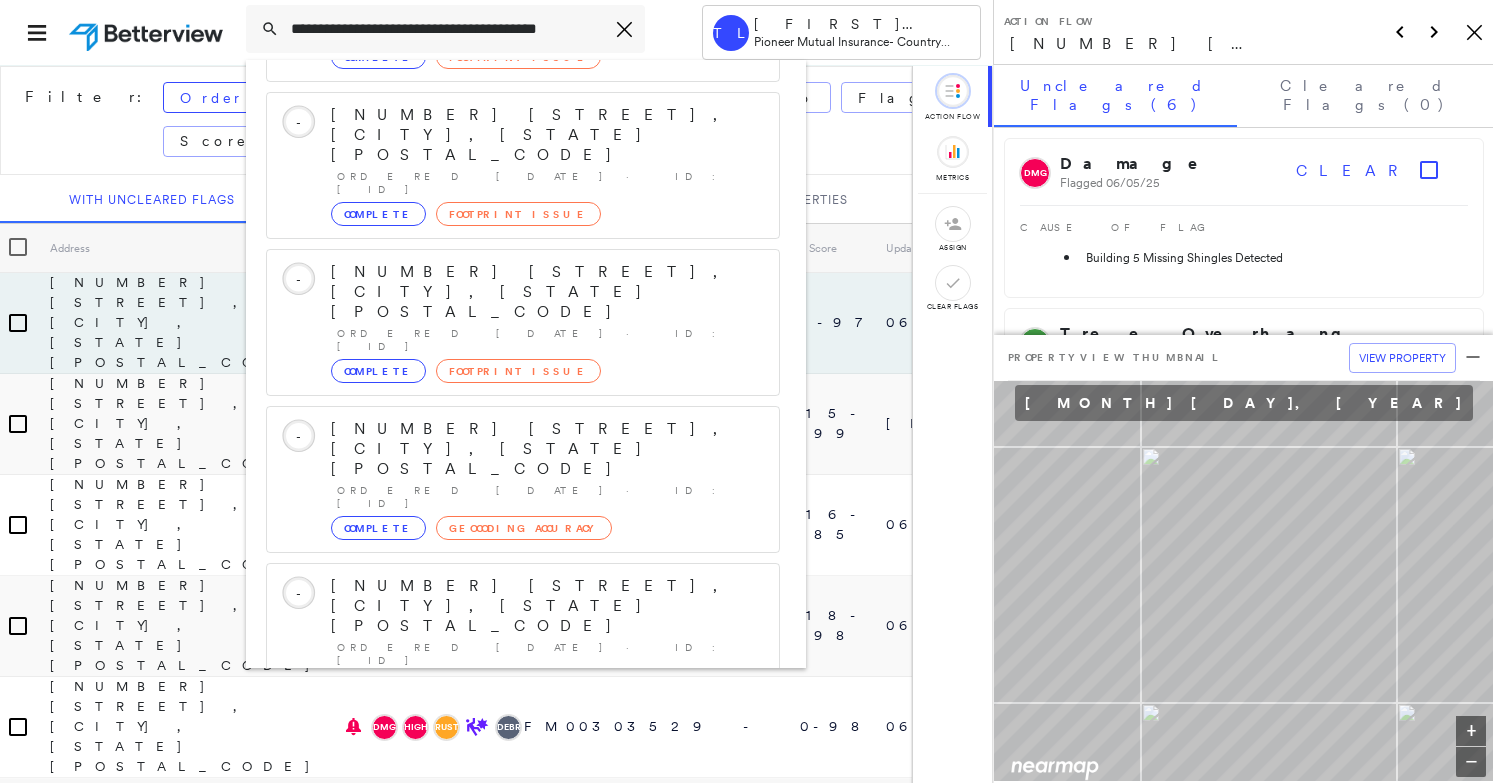 click on "[NUMBER] [STREET], [CITY], [STATE] [POSTAL_CODE]" at bounding box center [501, 898] 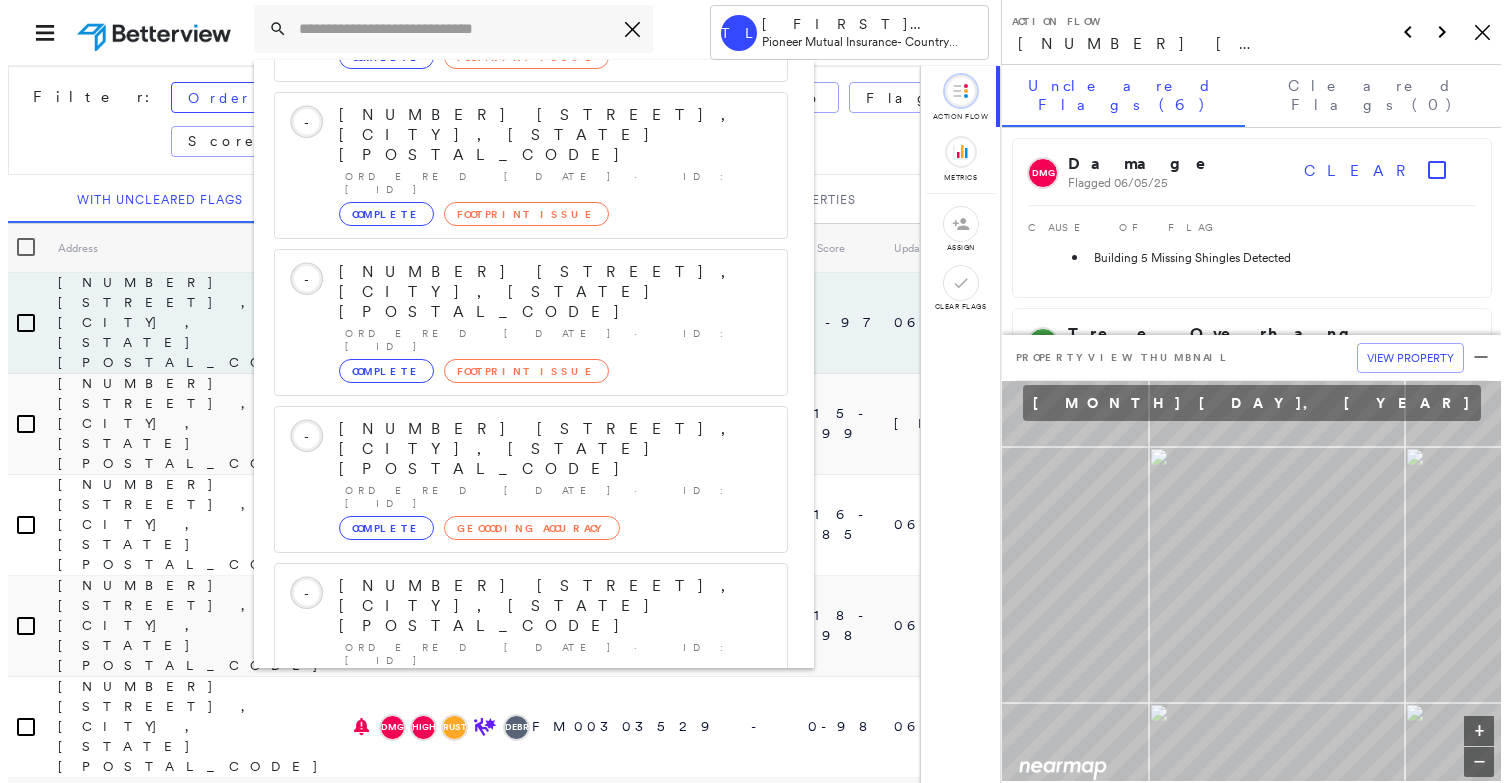 scroll, scrollTop: 0, scrollLeft: 0, axis: both 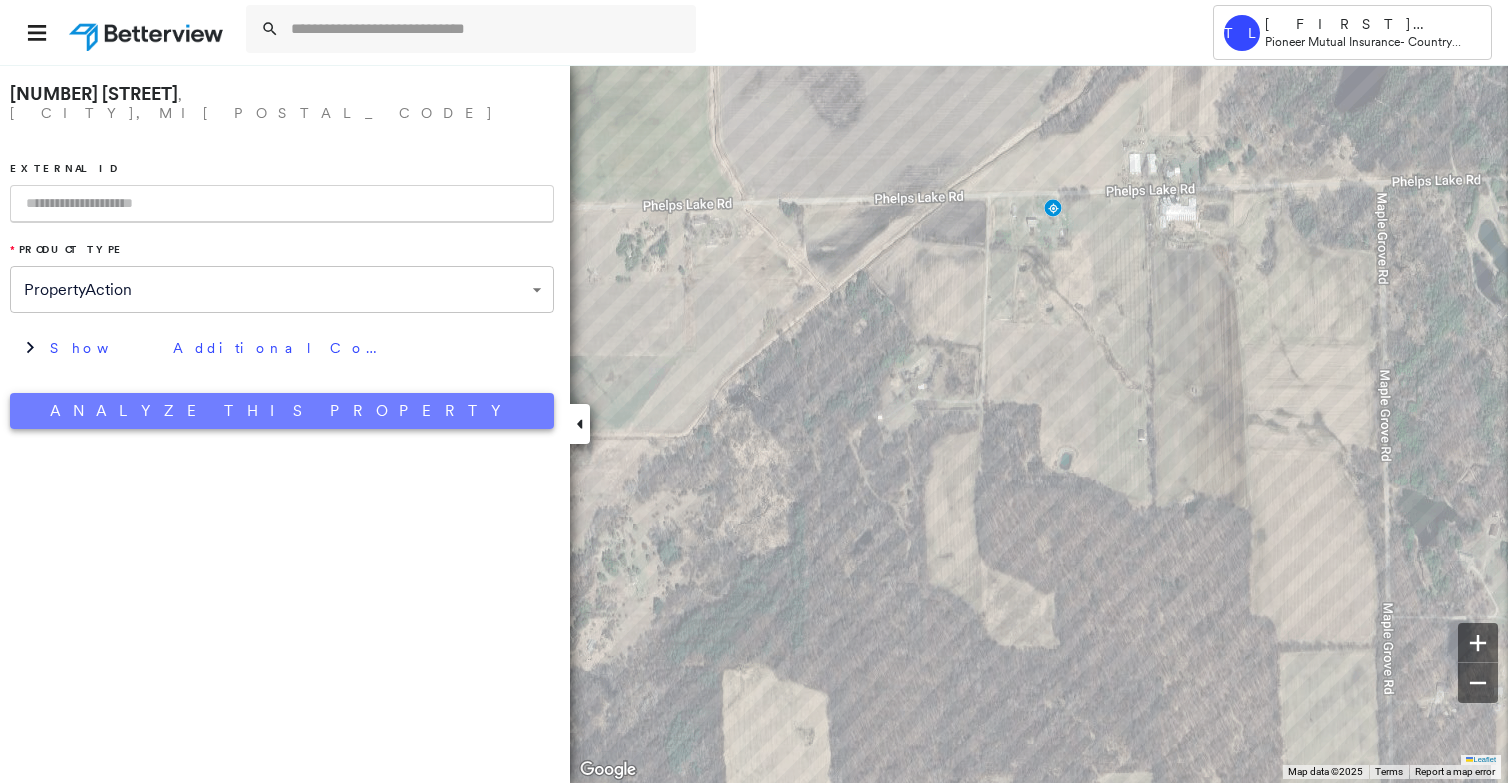 click on "Analyze This Property" at bounding box center [282, 411] 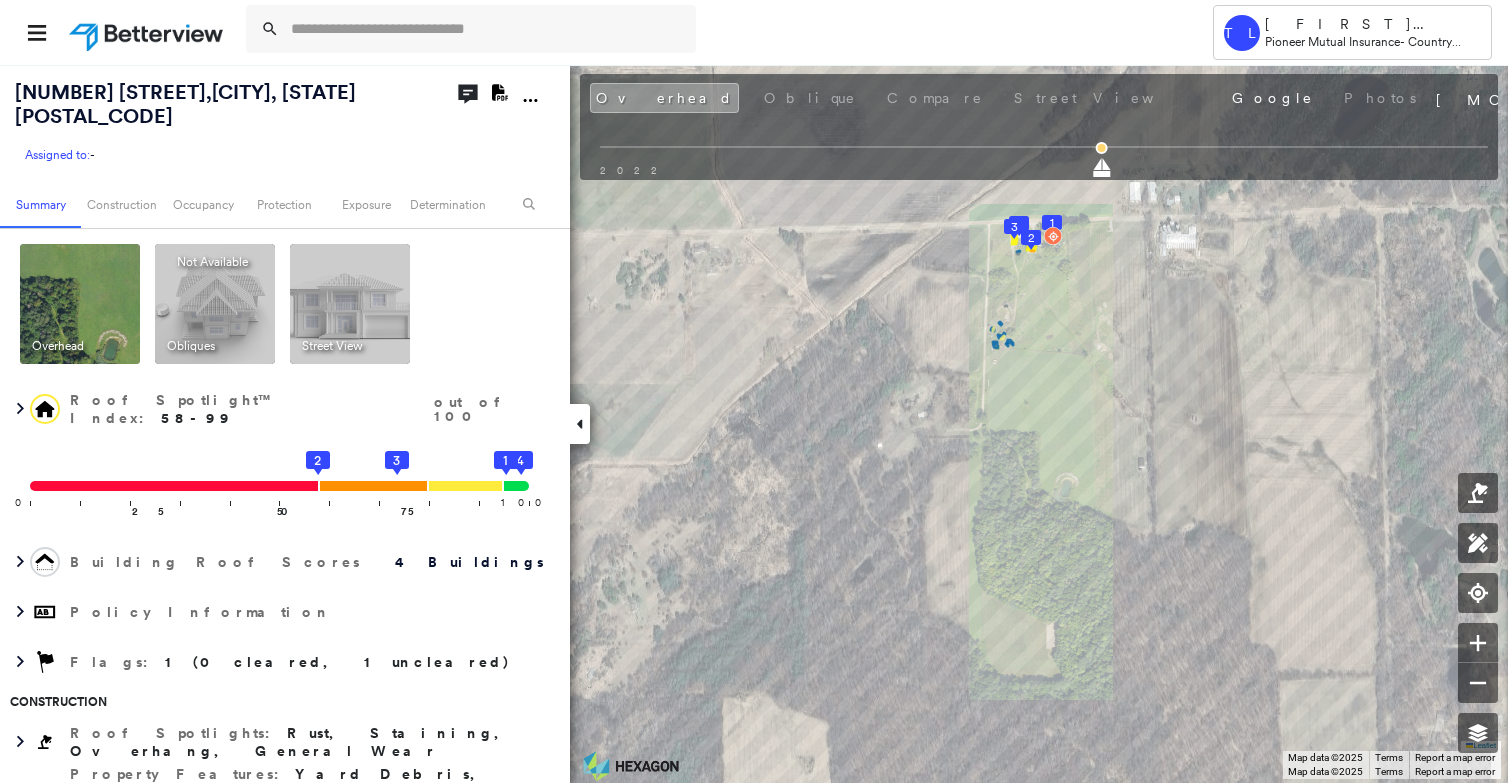 click on "Download PDF Report" 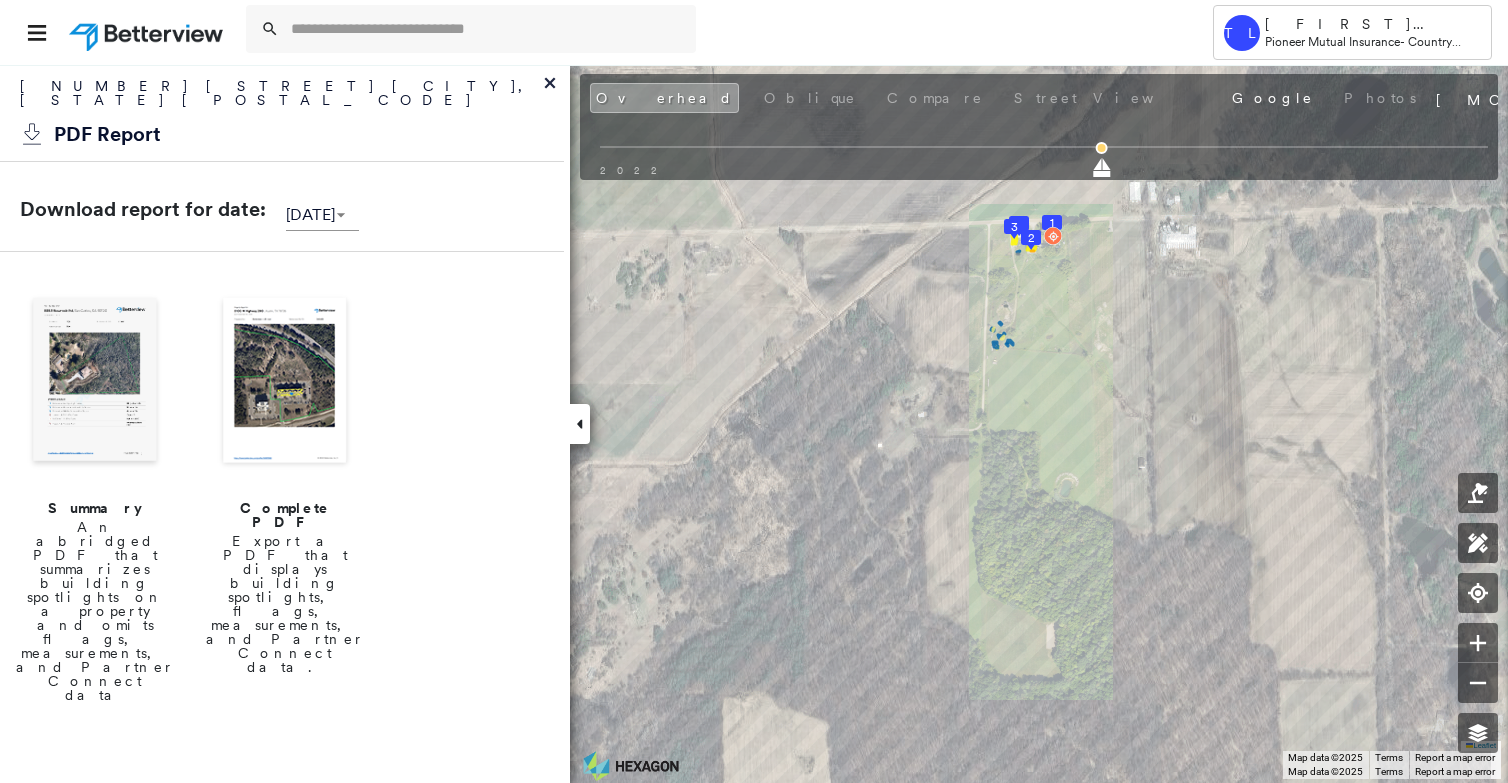 click at bounding box center [95, 382] 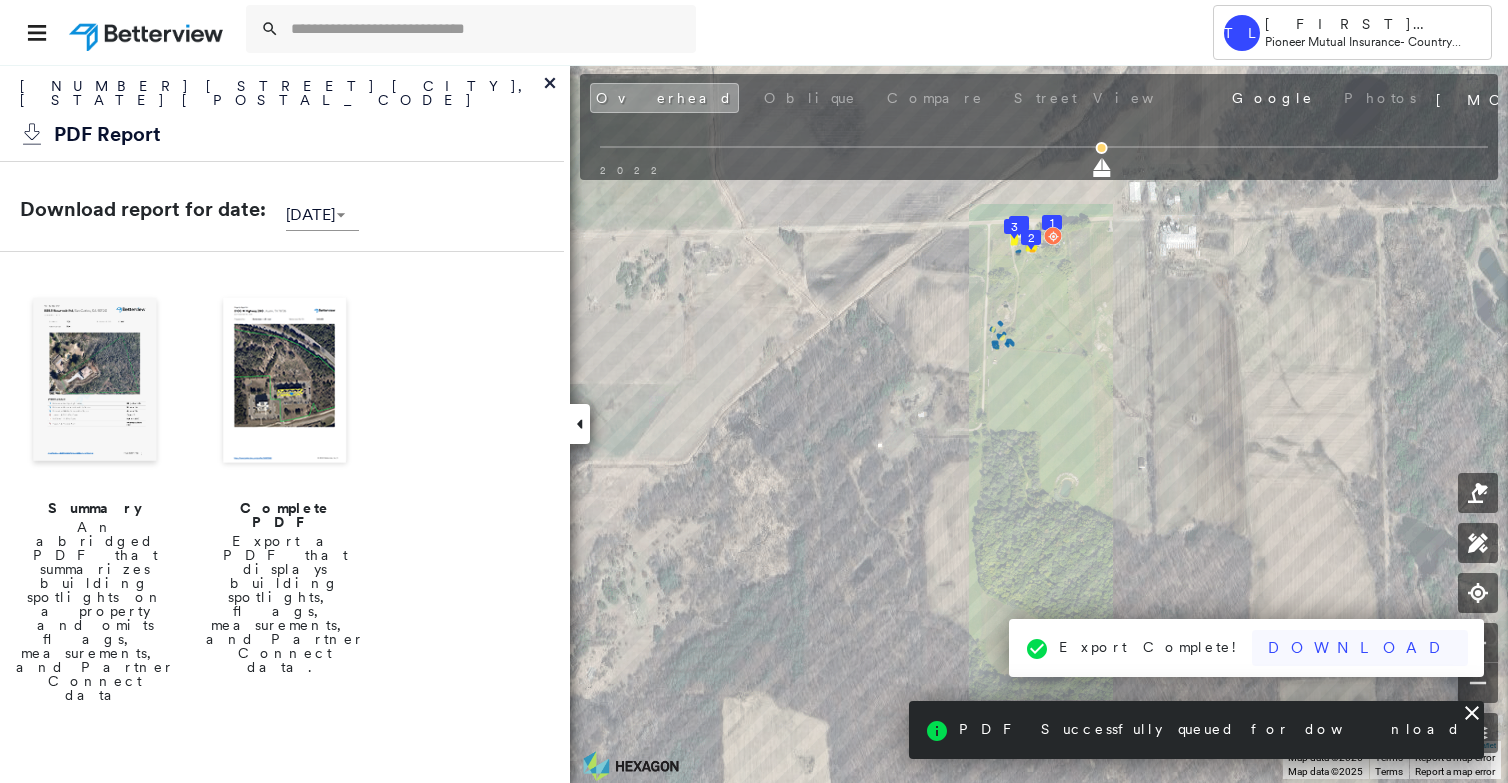 click on "Download" at bounding box center (1360, 648) 